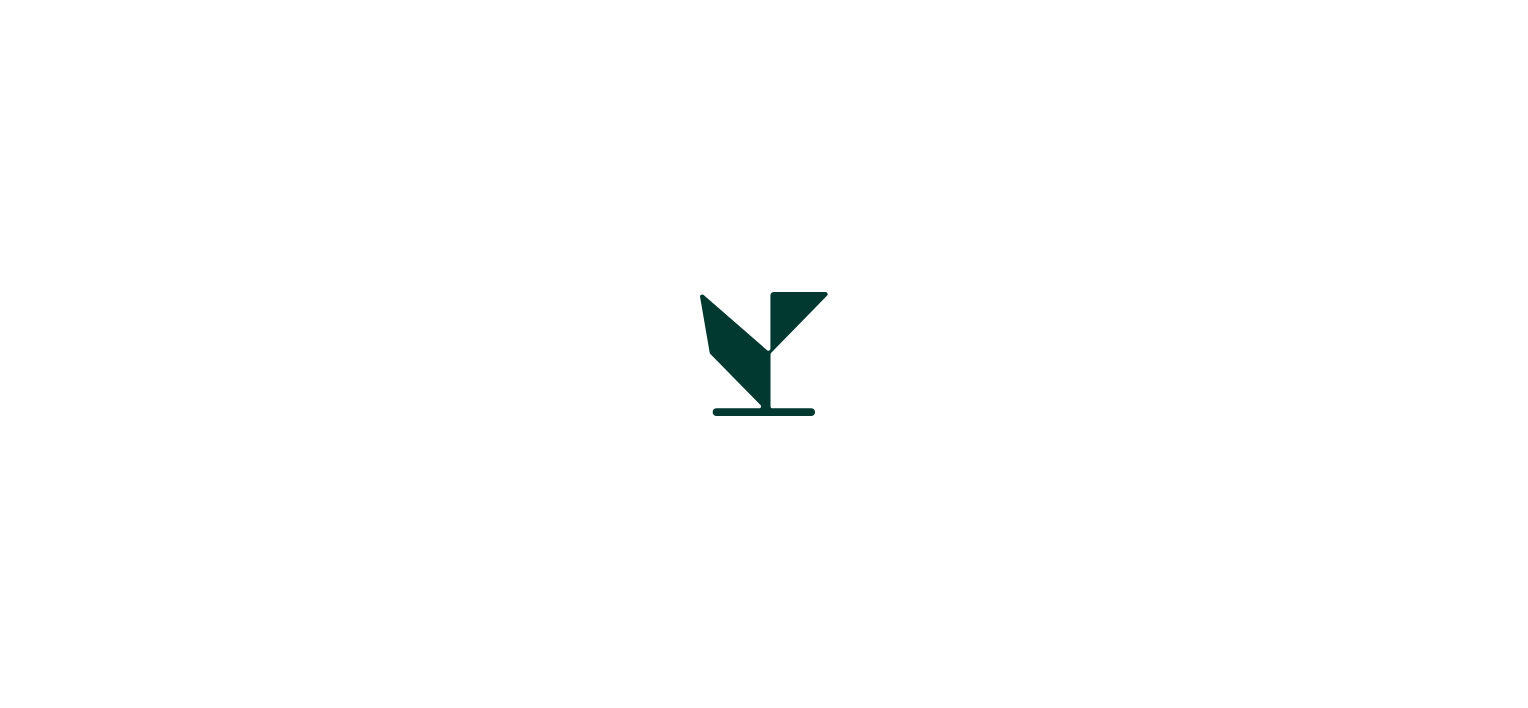 scroll, scrollTop: 0, scrollLeft: 0, axis: both 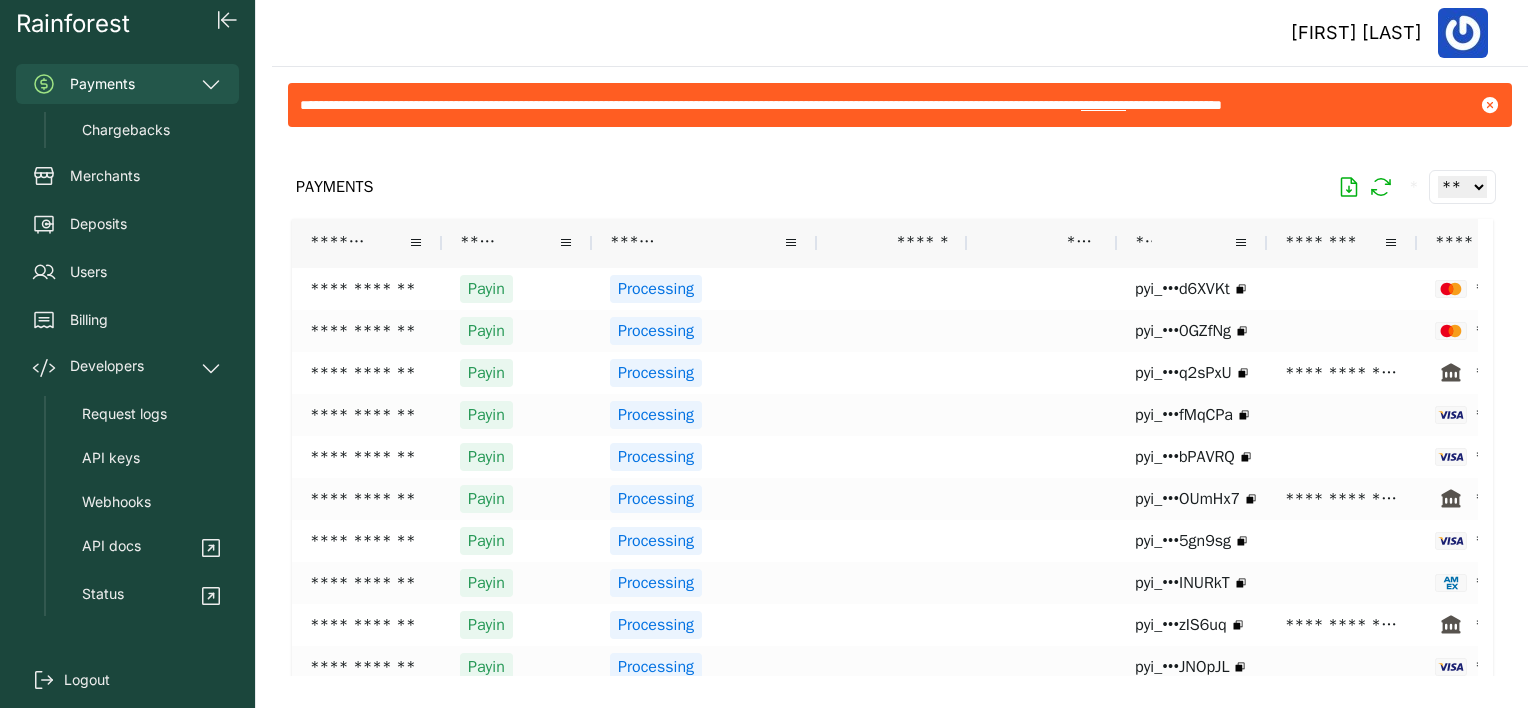 click 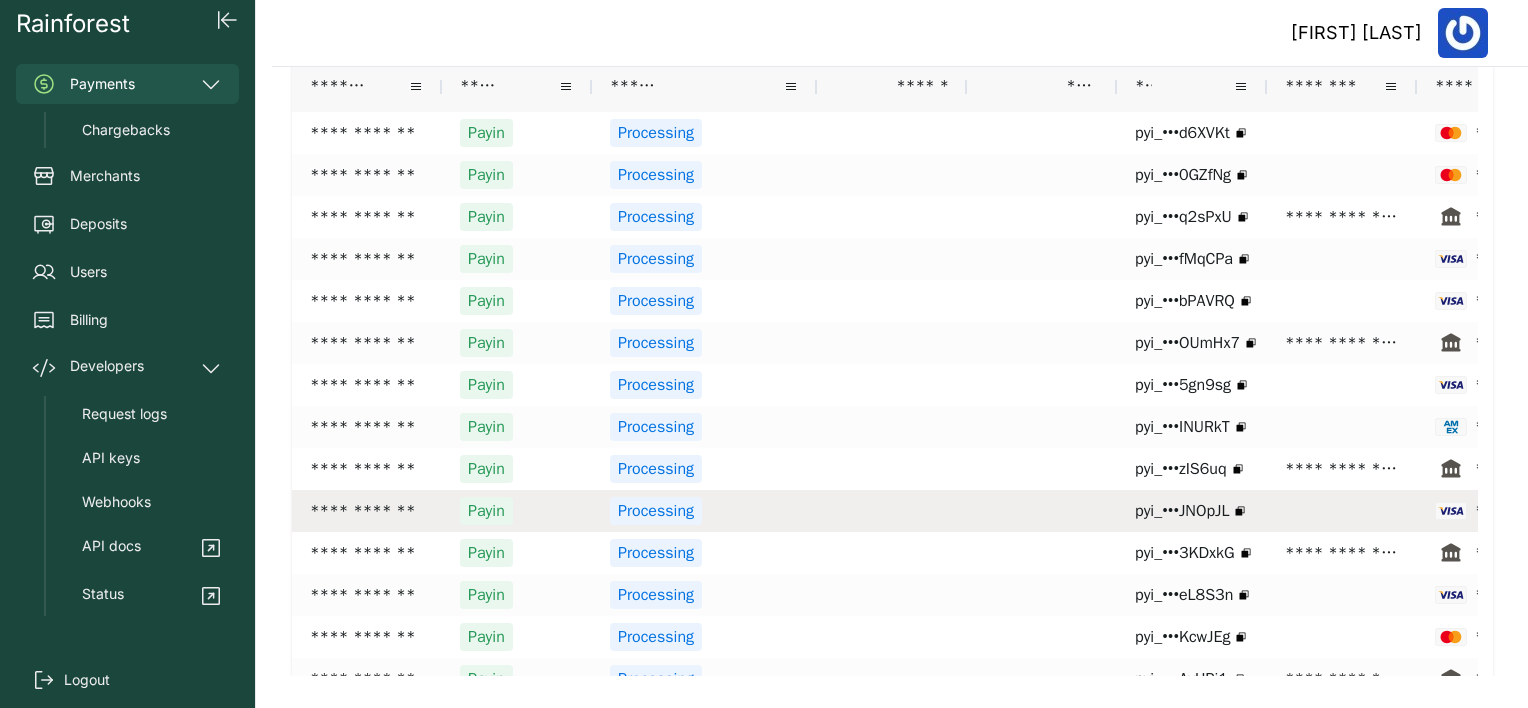 scroll, scrollTop: 0, scrollLeft: 0, axis: both 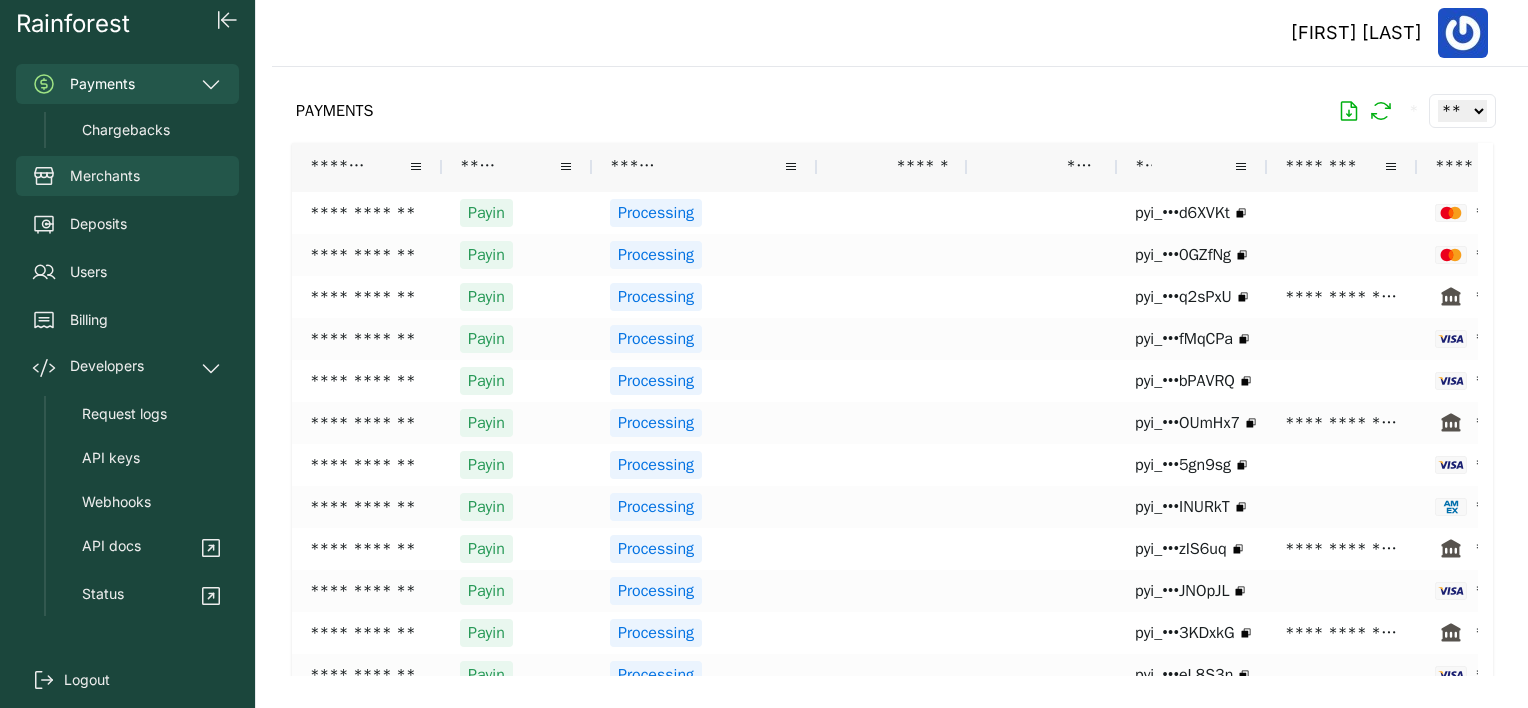 click on "Merchants" at bounding box center (105, 176) 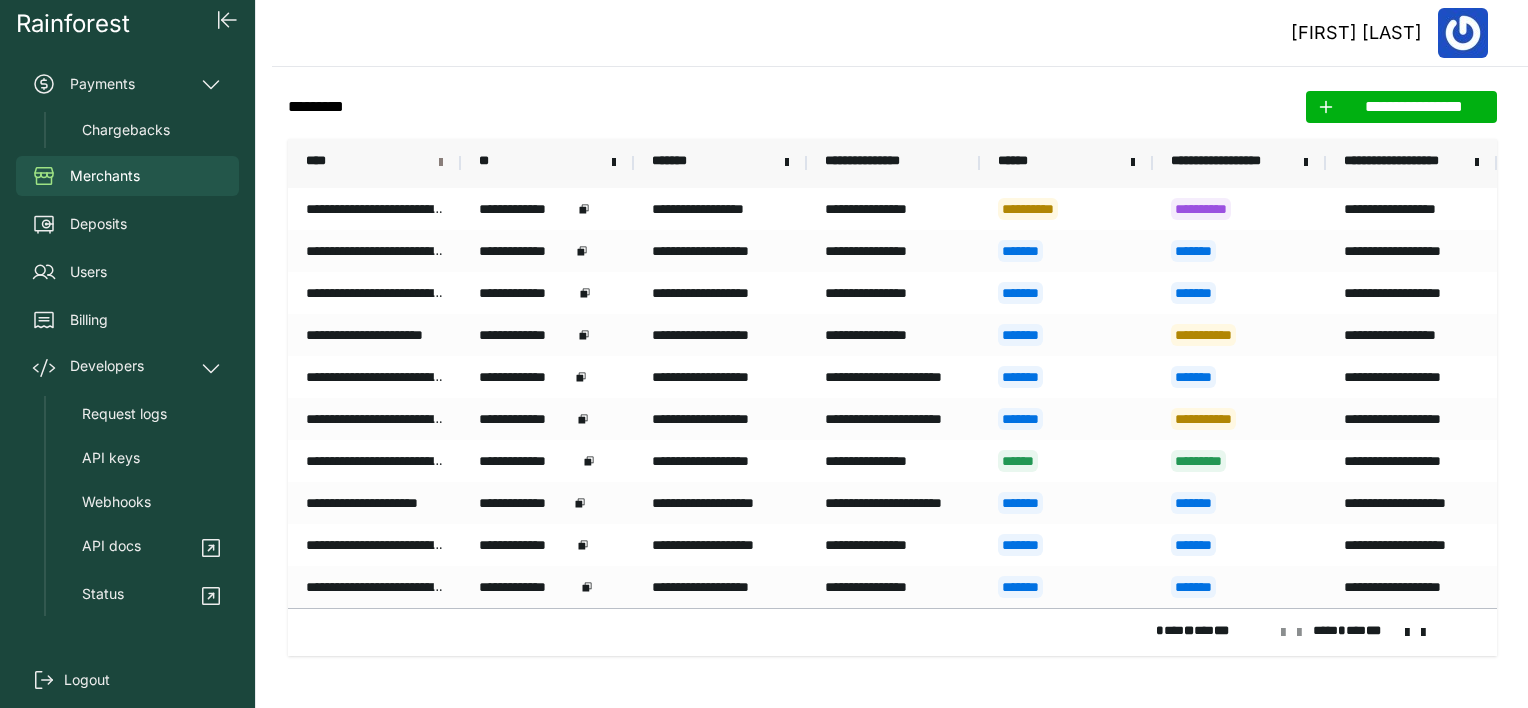 click at bounding box center (441, 163) 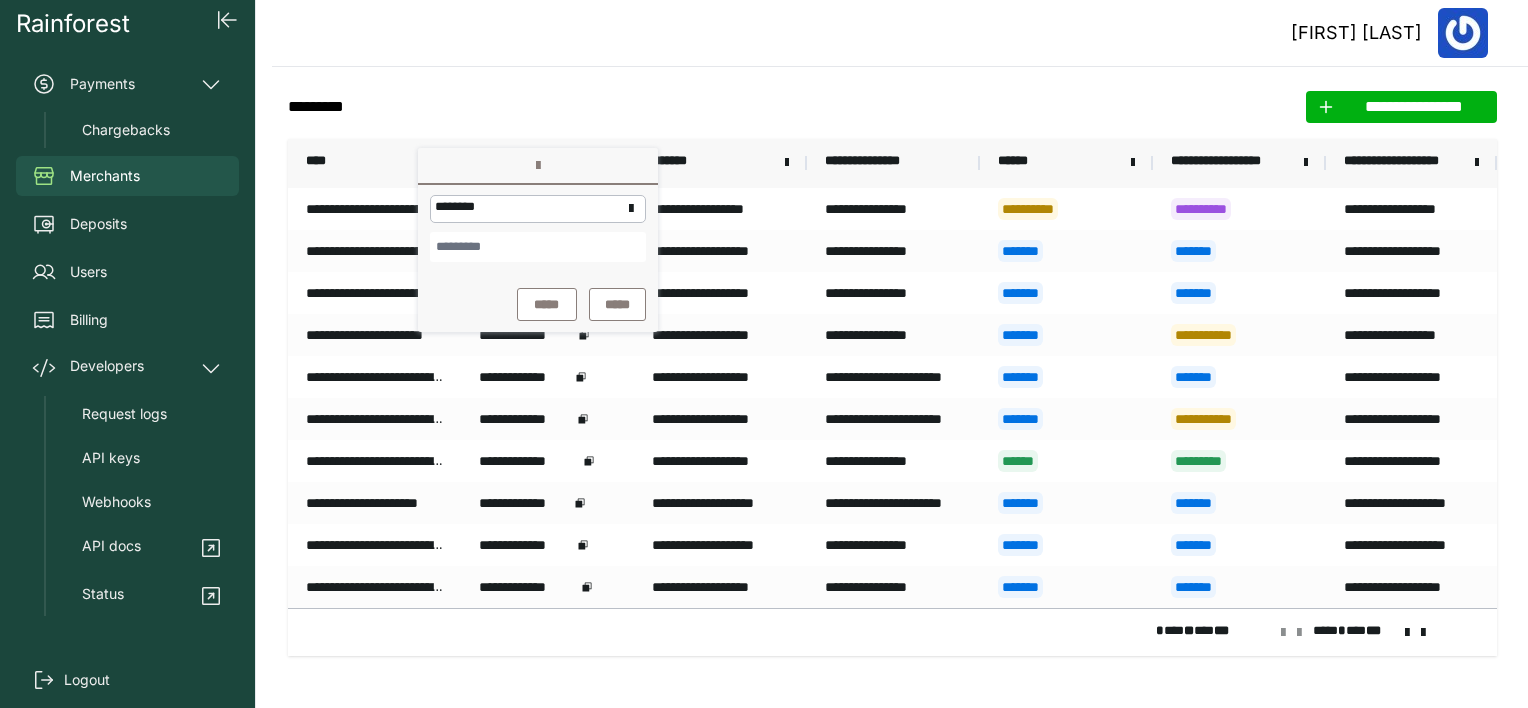 click at bounding box center (538, 247) 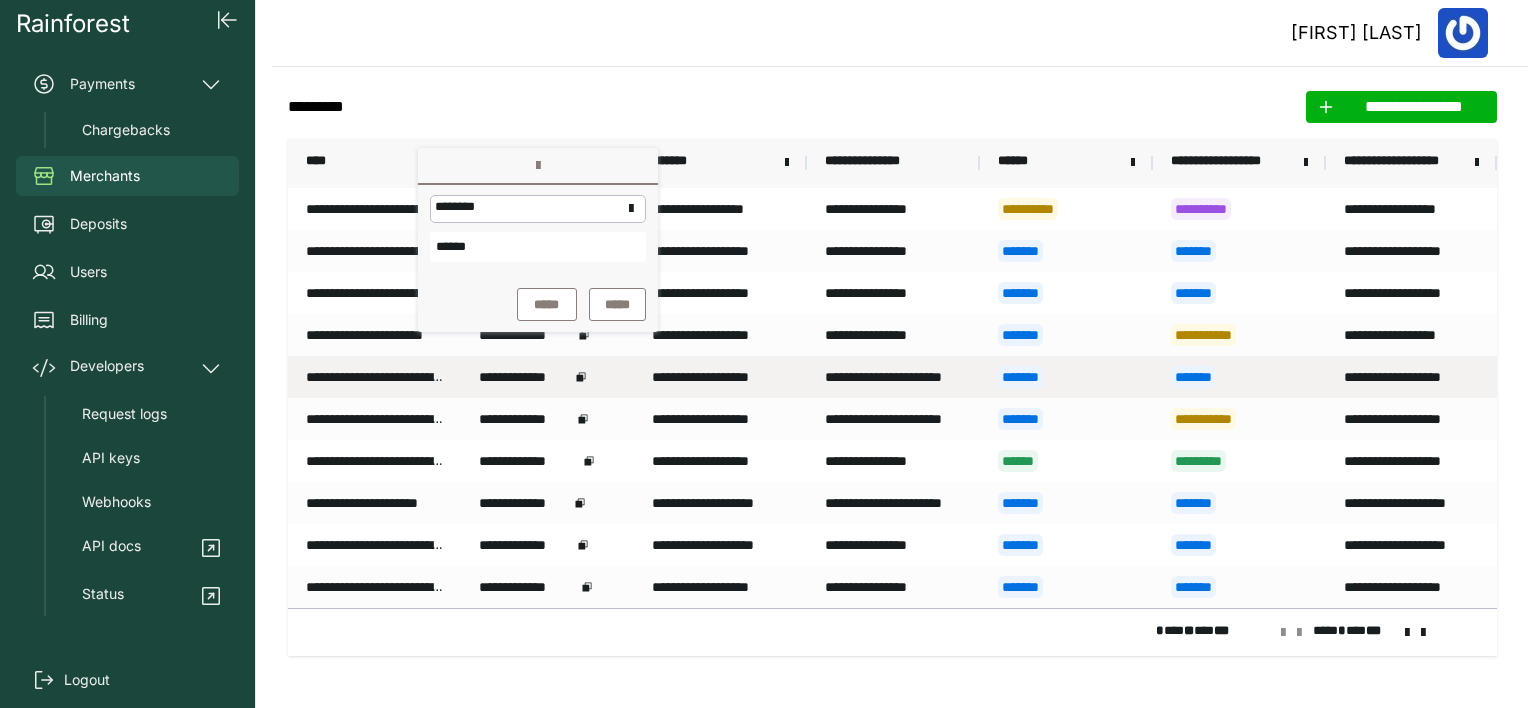 type on "******" 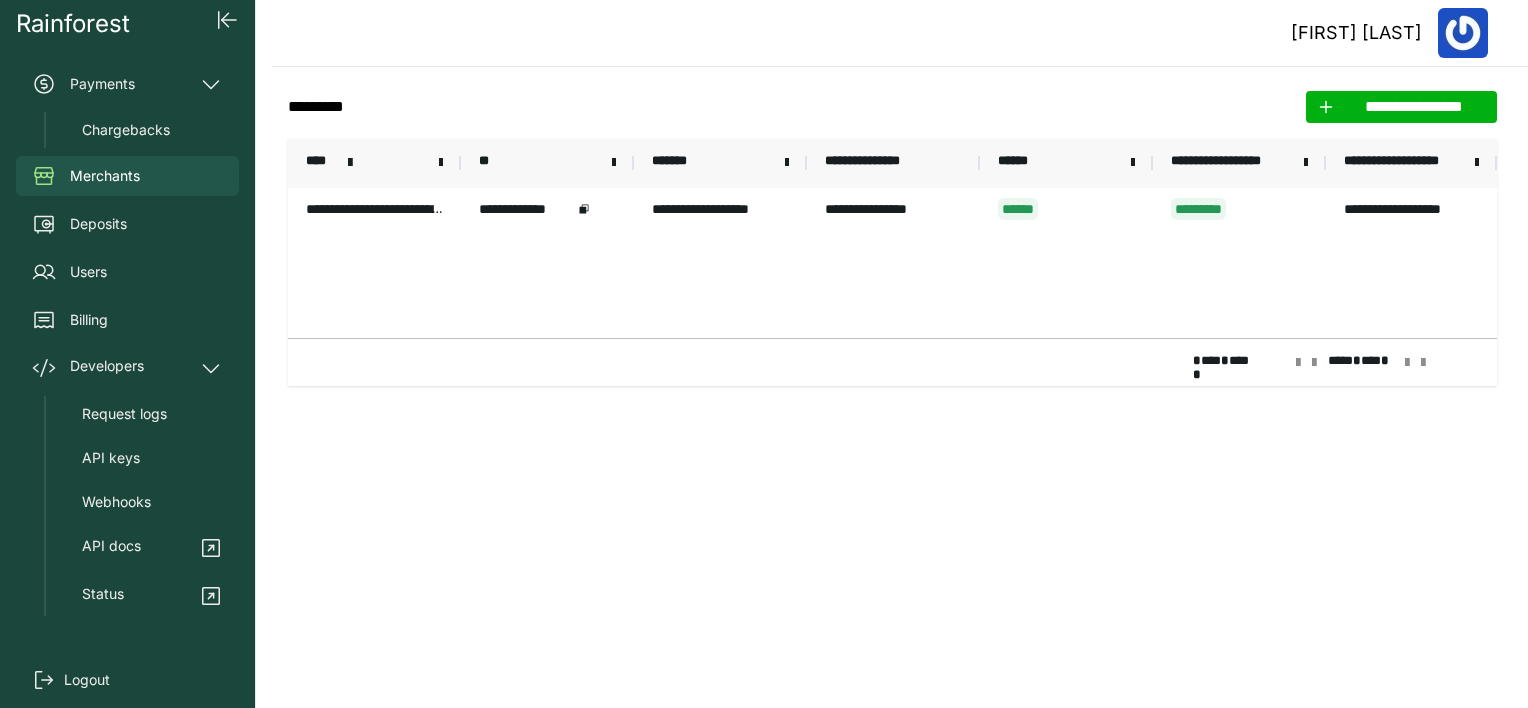 click on "**********" at bounding box center [892, 263] 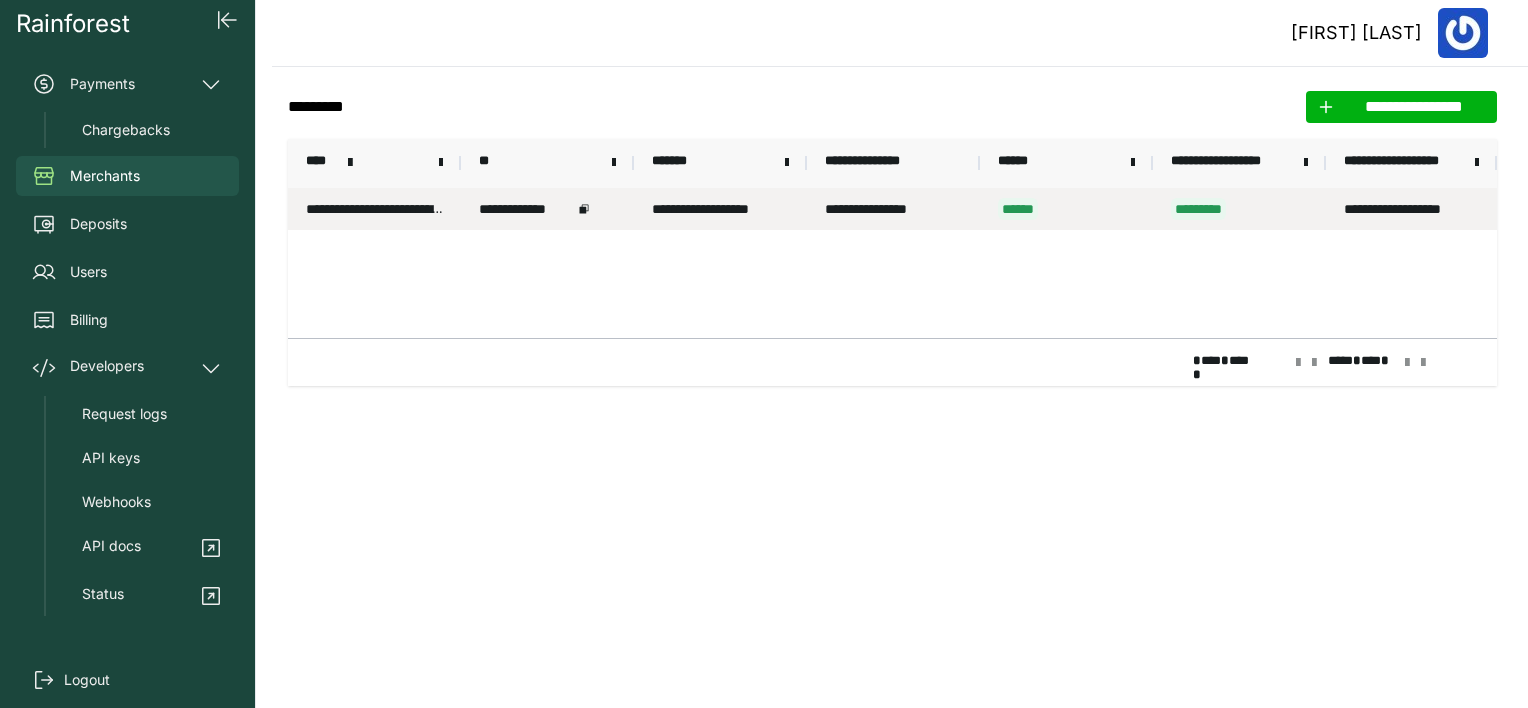 click on "**********" at bounding box center (374, 209) 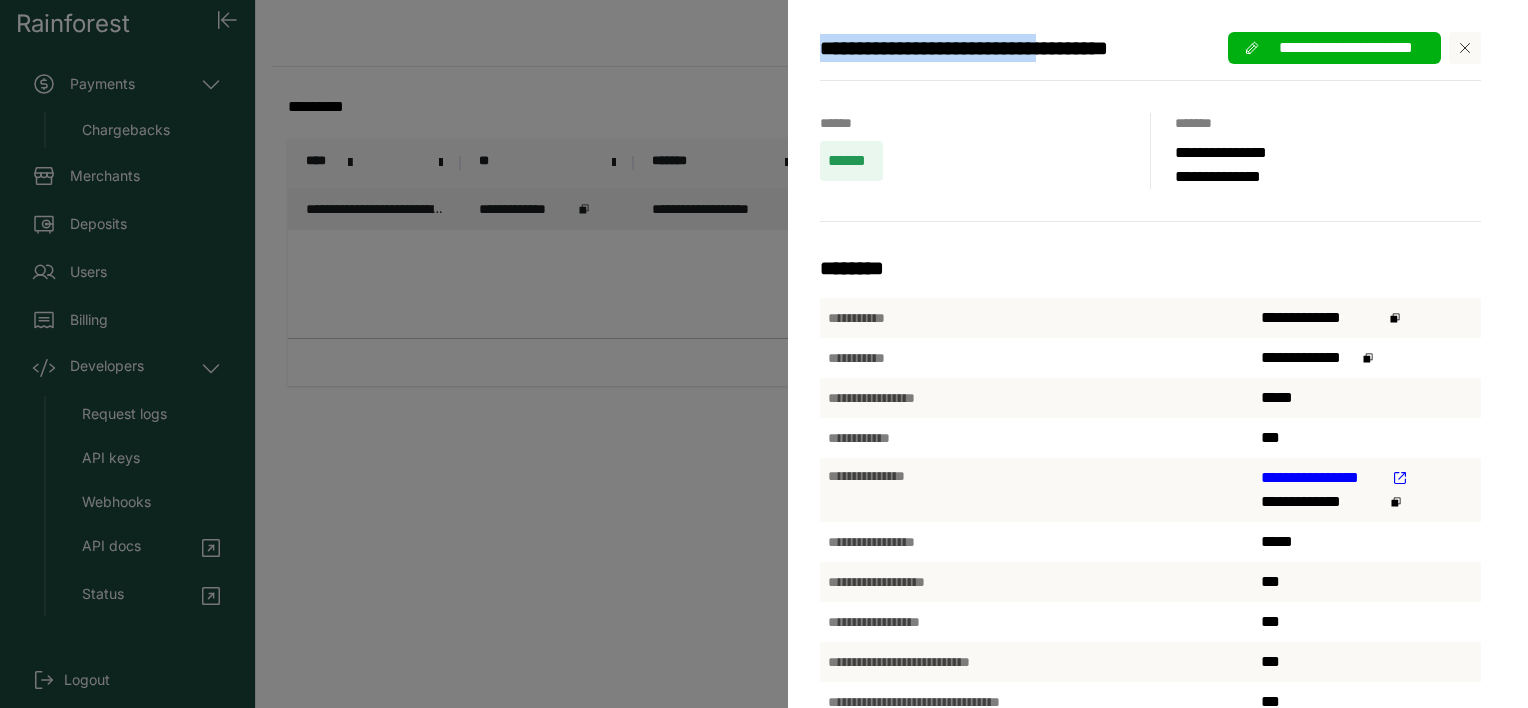 drag, startPoint x: 1099, startPoint y: 46, endPoint x: 806, endPoint y: 42, distance: 293.0273 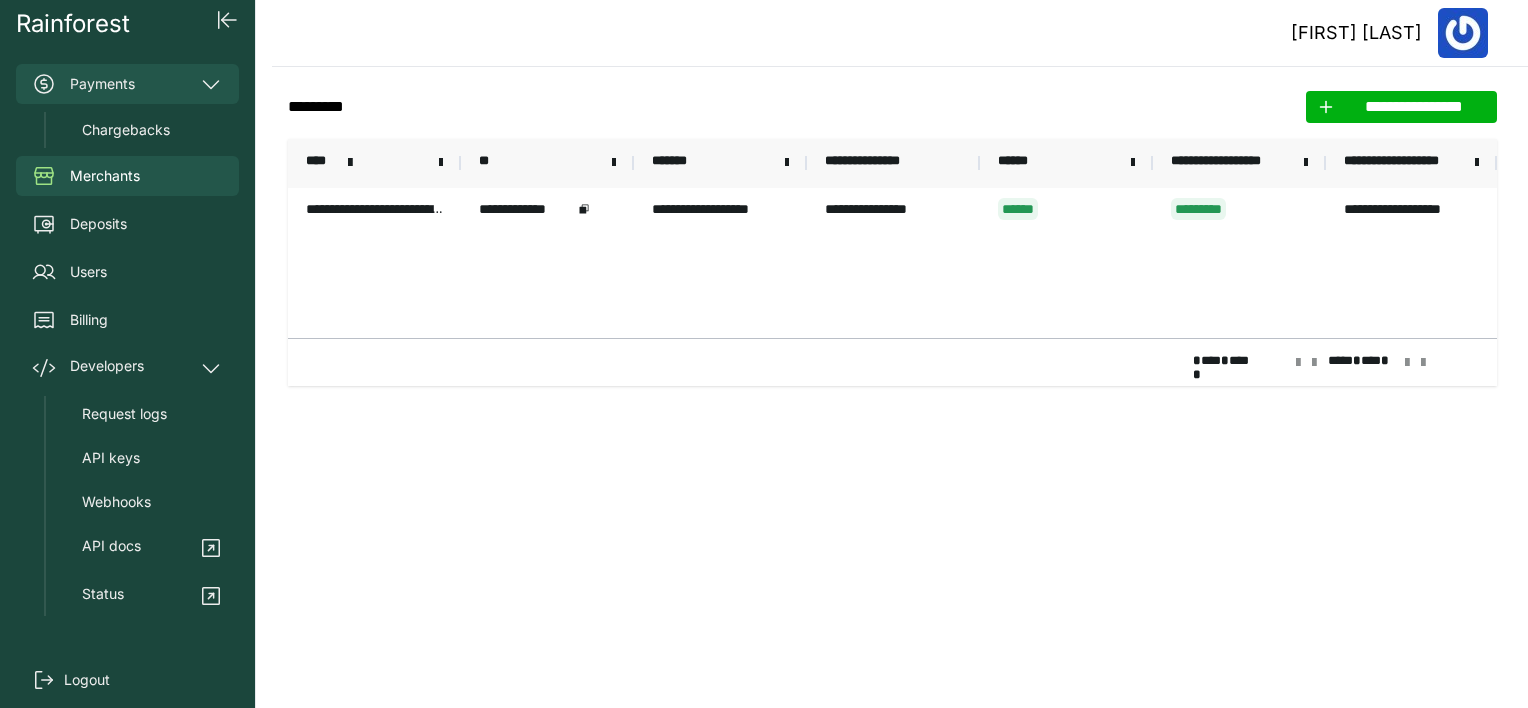 click on "Payments" at bounding box center (127, 84) 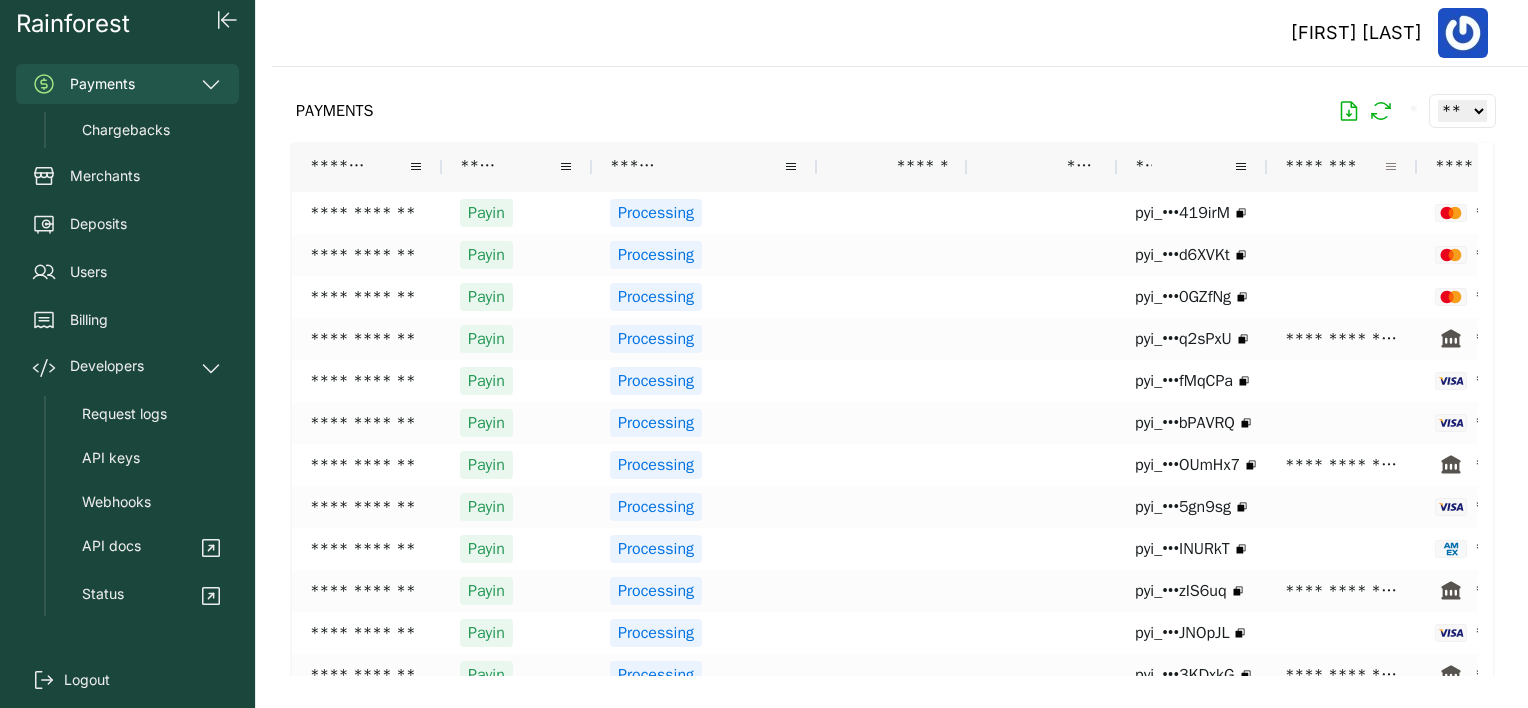 click at bounding box center [1391, 167] 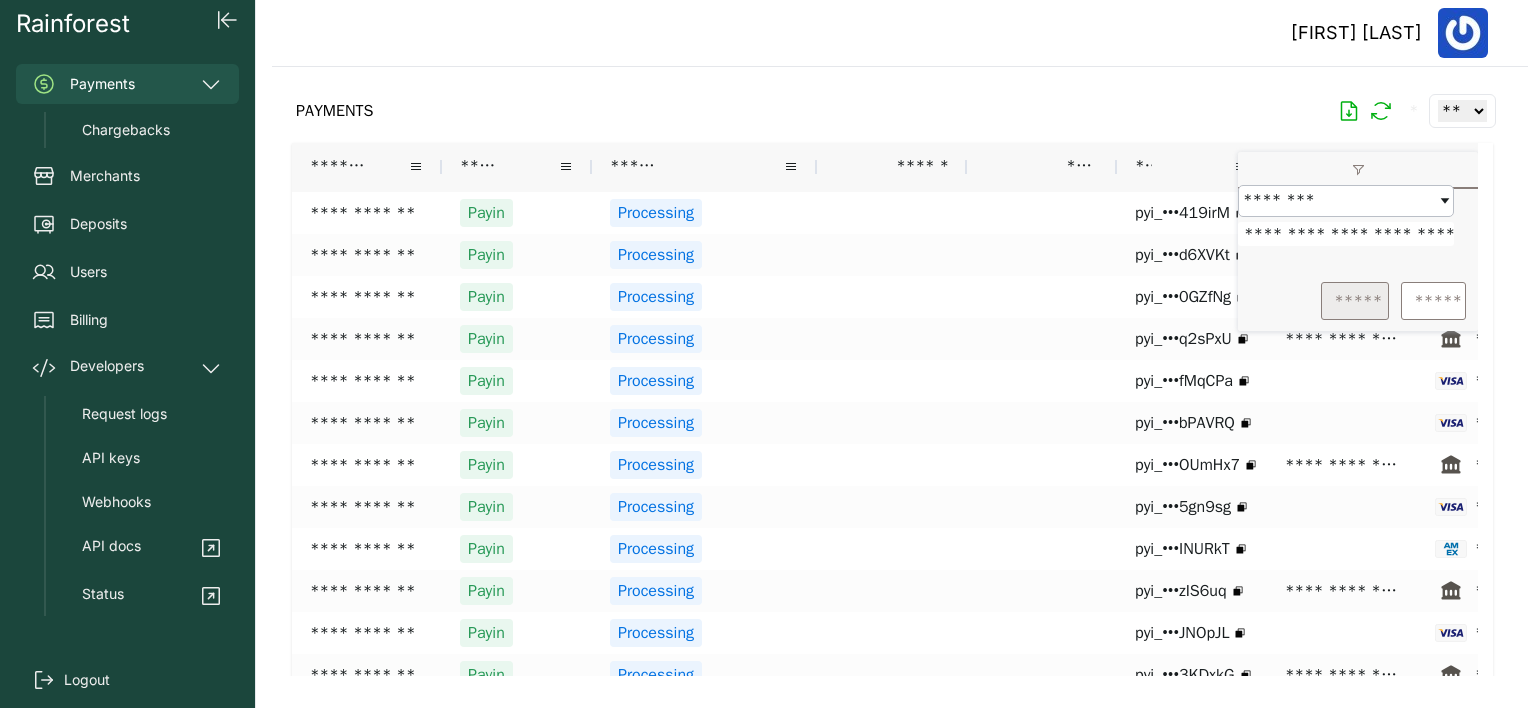 type on "**********" 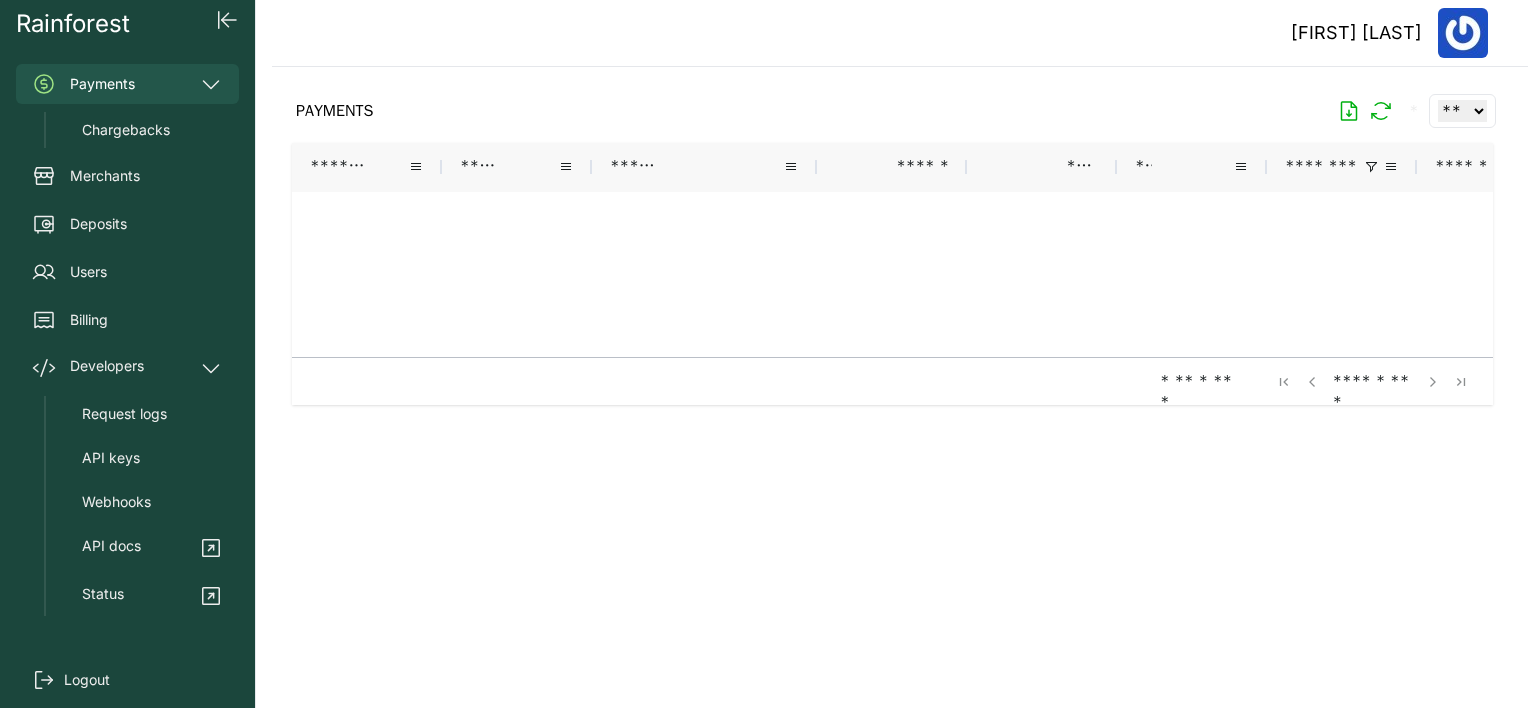 click at bounding box center [892, 371] 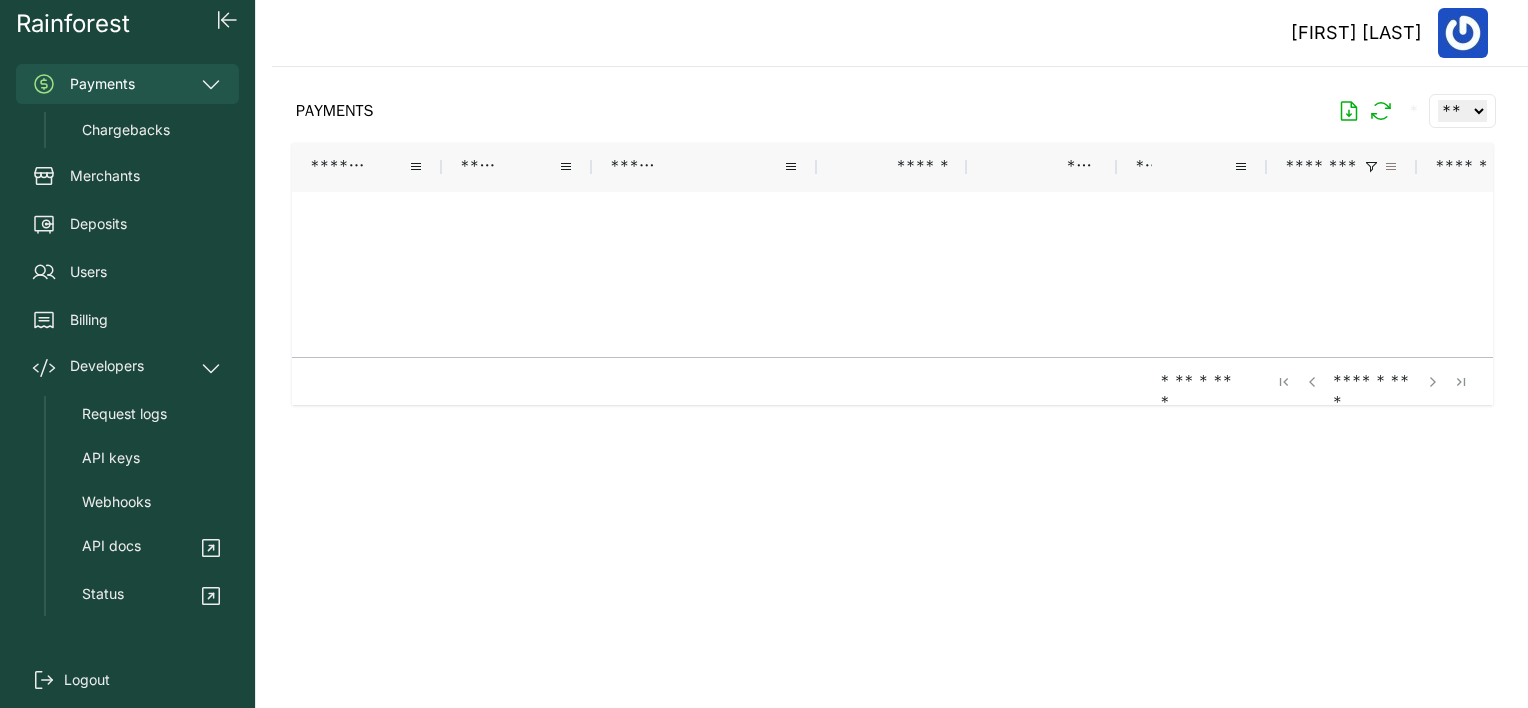 click at bounding box center (1391, 167) 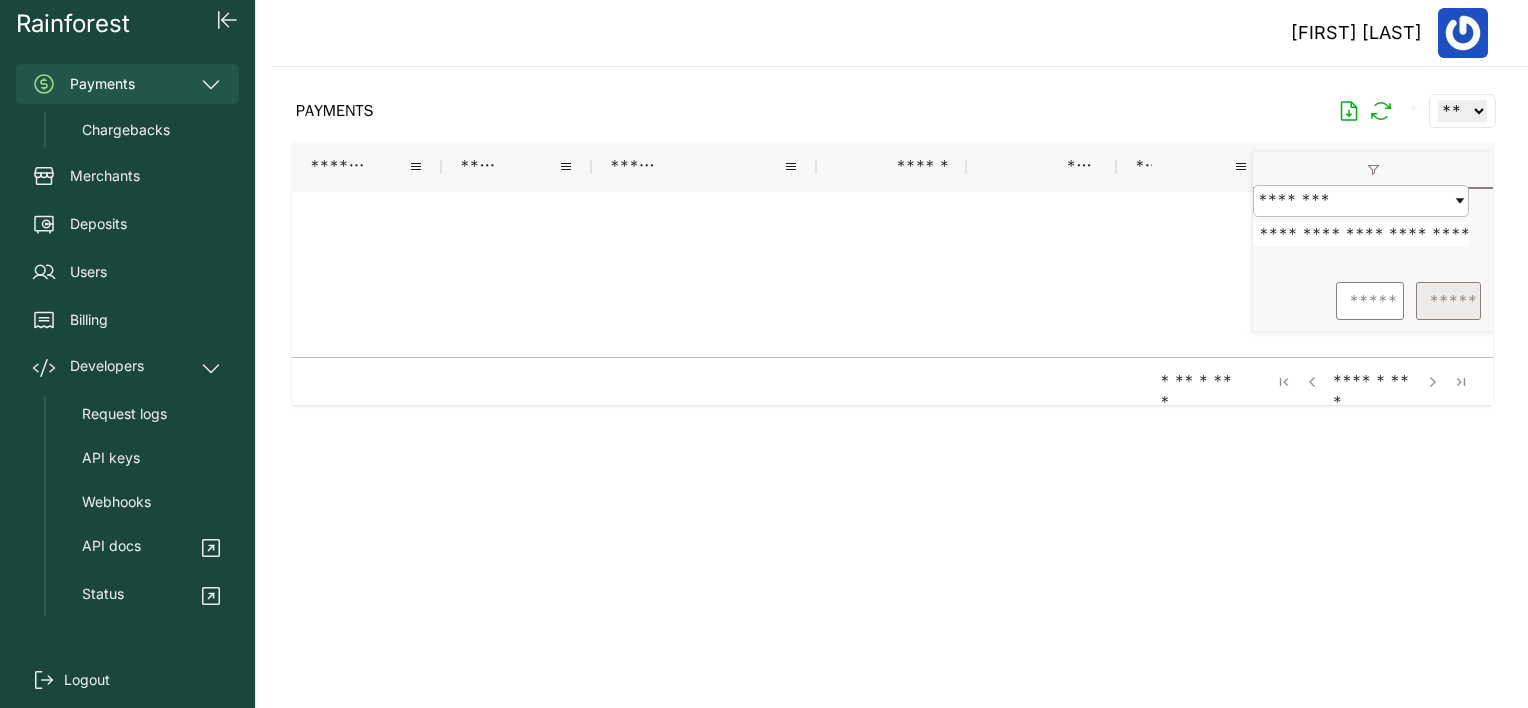 click on "*****" at bounding box center (1448, 301) 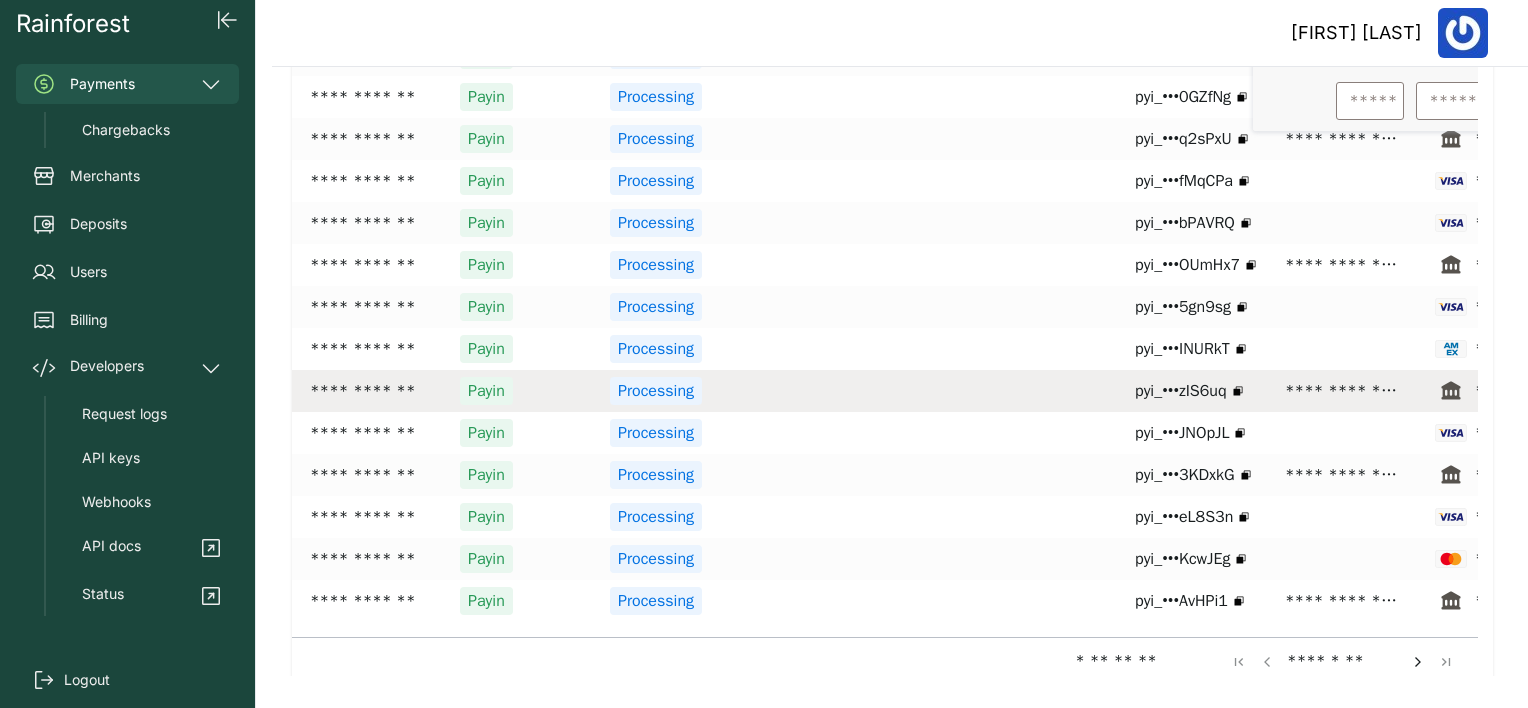 scroll, scrollTop: 208, scrollLeft: 0, axis: vertical 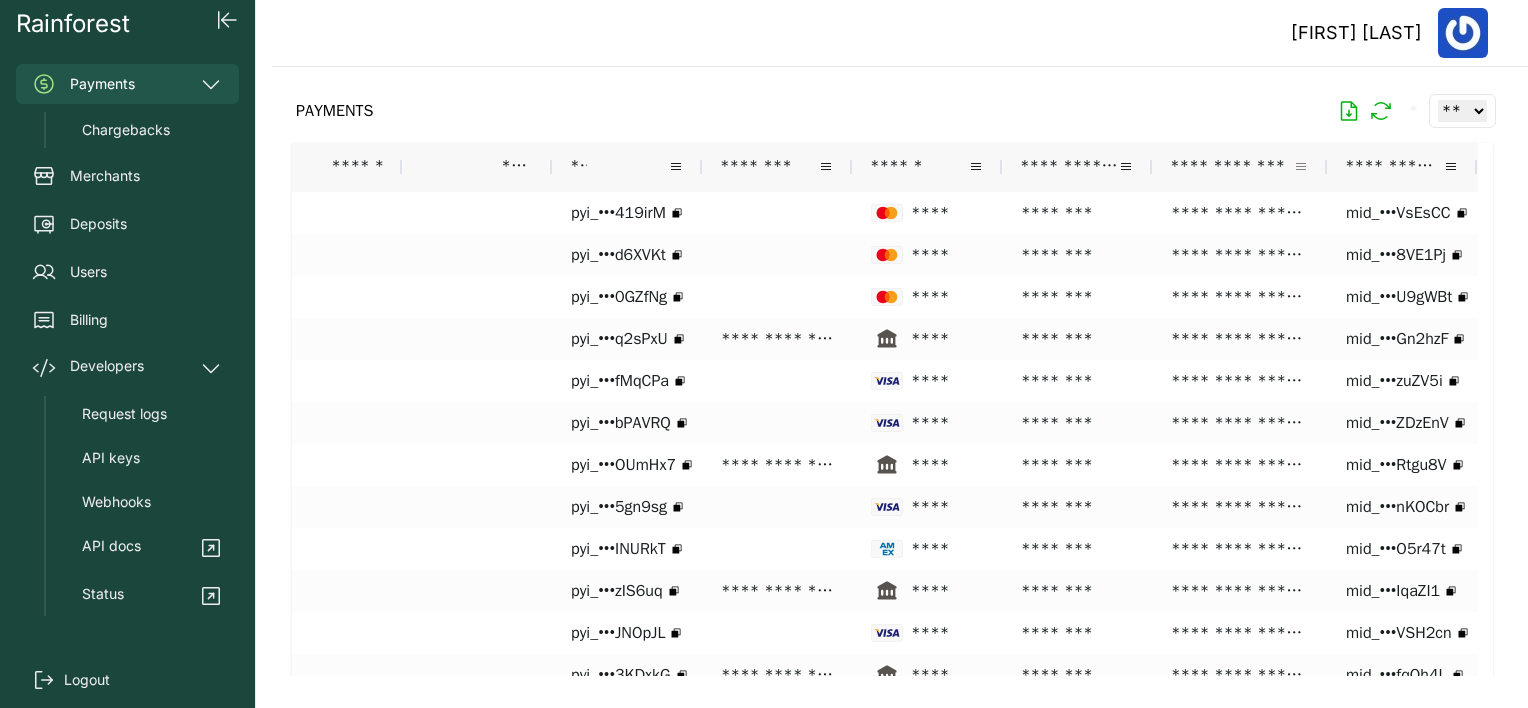 click at bounding box center [1301, 167] 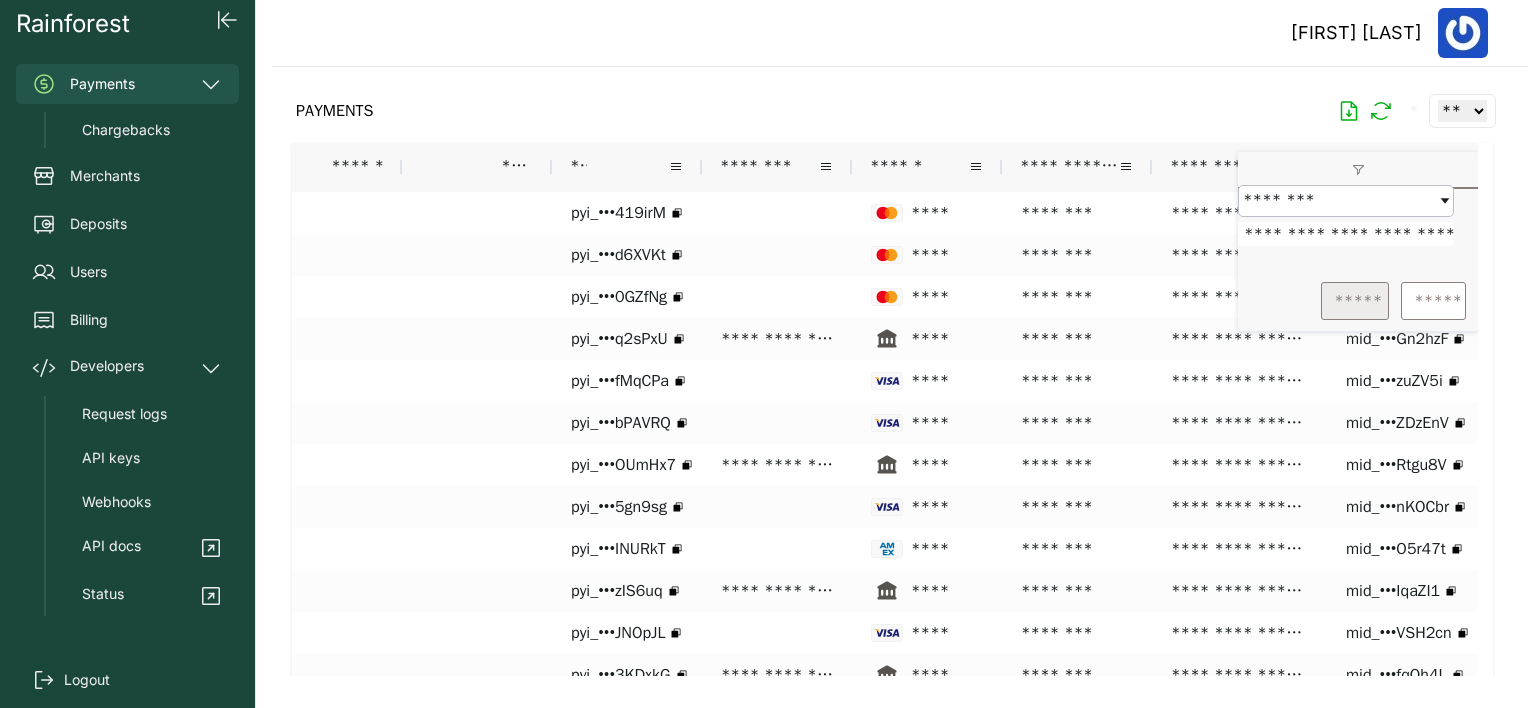 type on "**********" 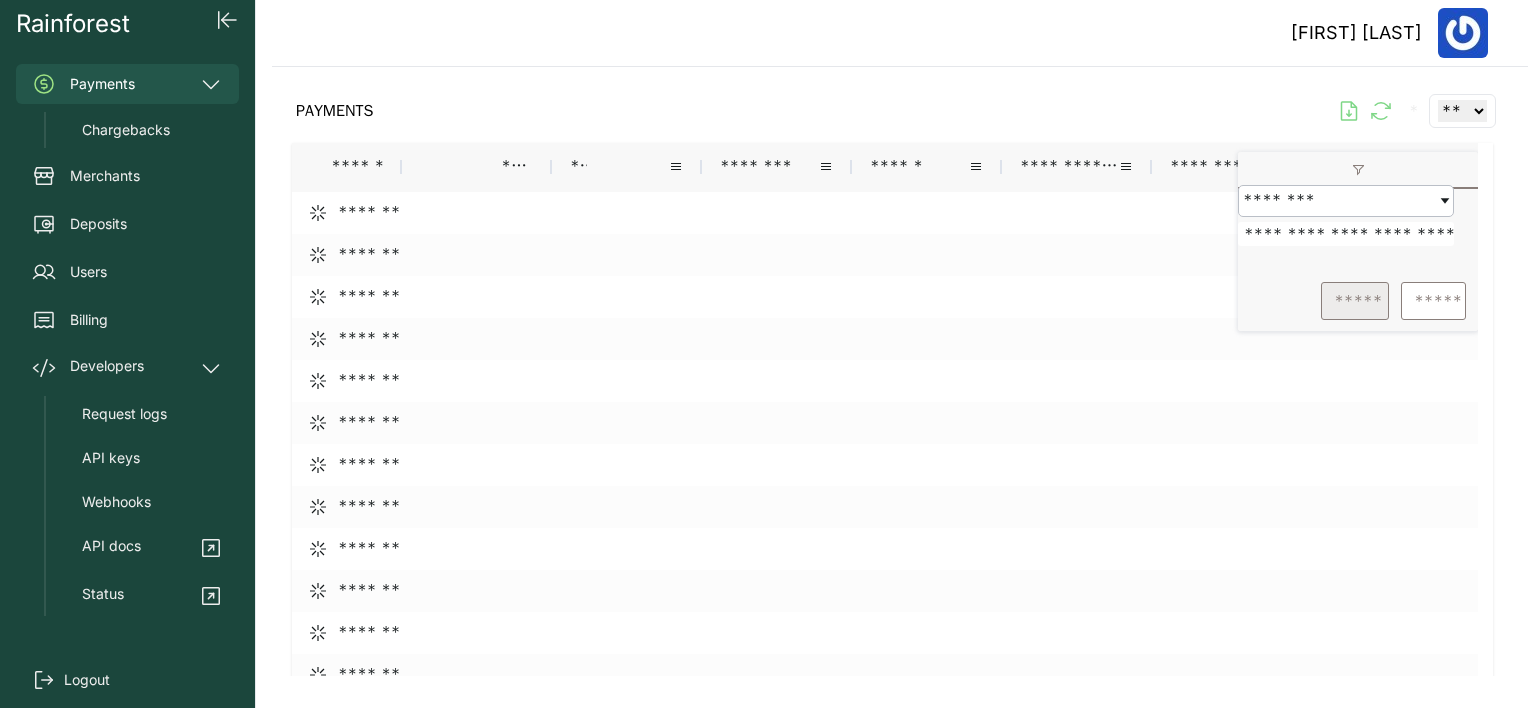 scroll, scrollTop: 0, scrollLeft: 549, axis: horizontal 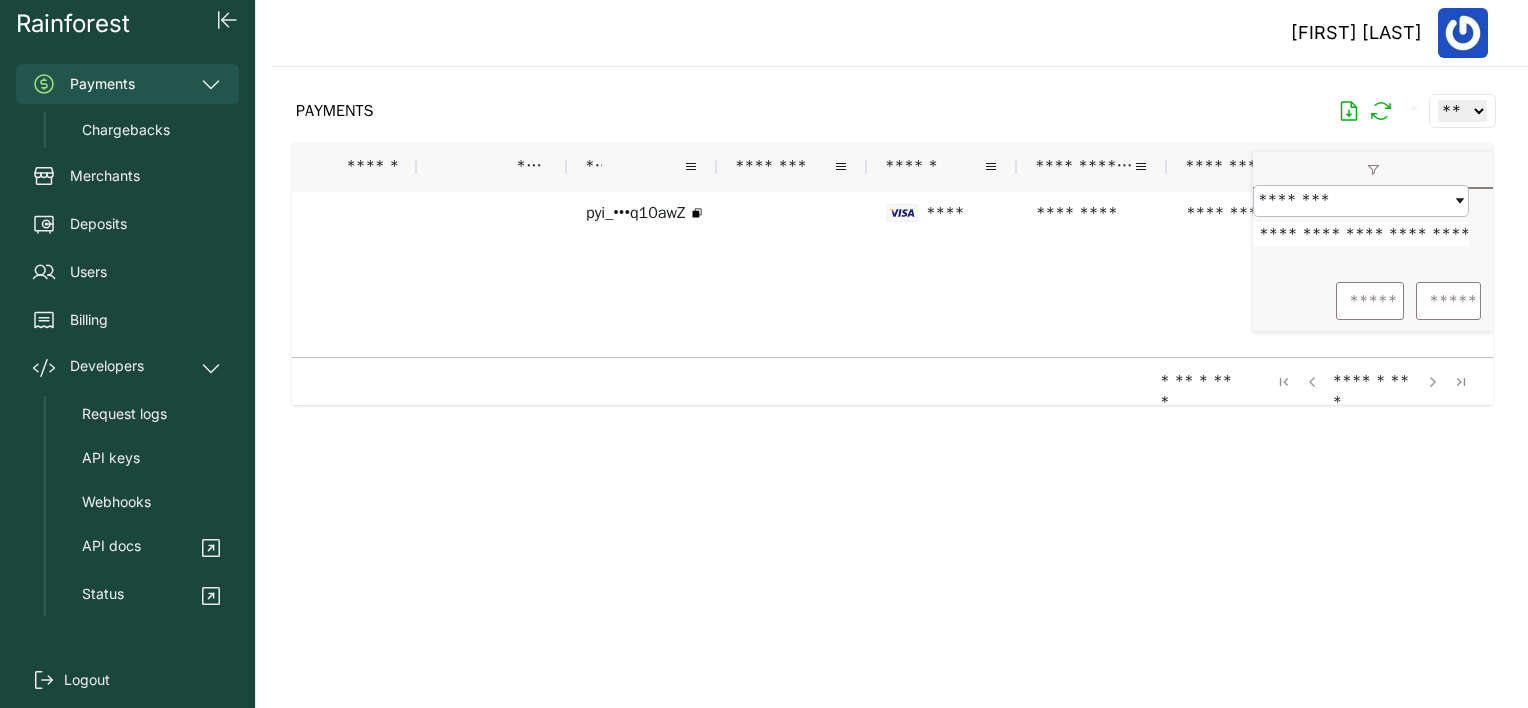 drag, startPoint x: 1226, startPoint y: 112, endPoint x: 1220, endPoint y: 103, distance: 10.816654 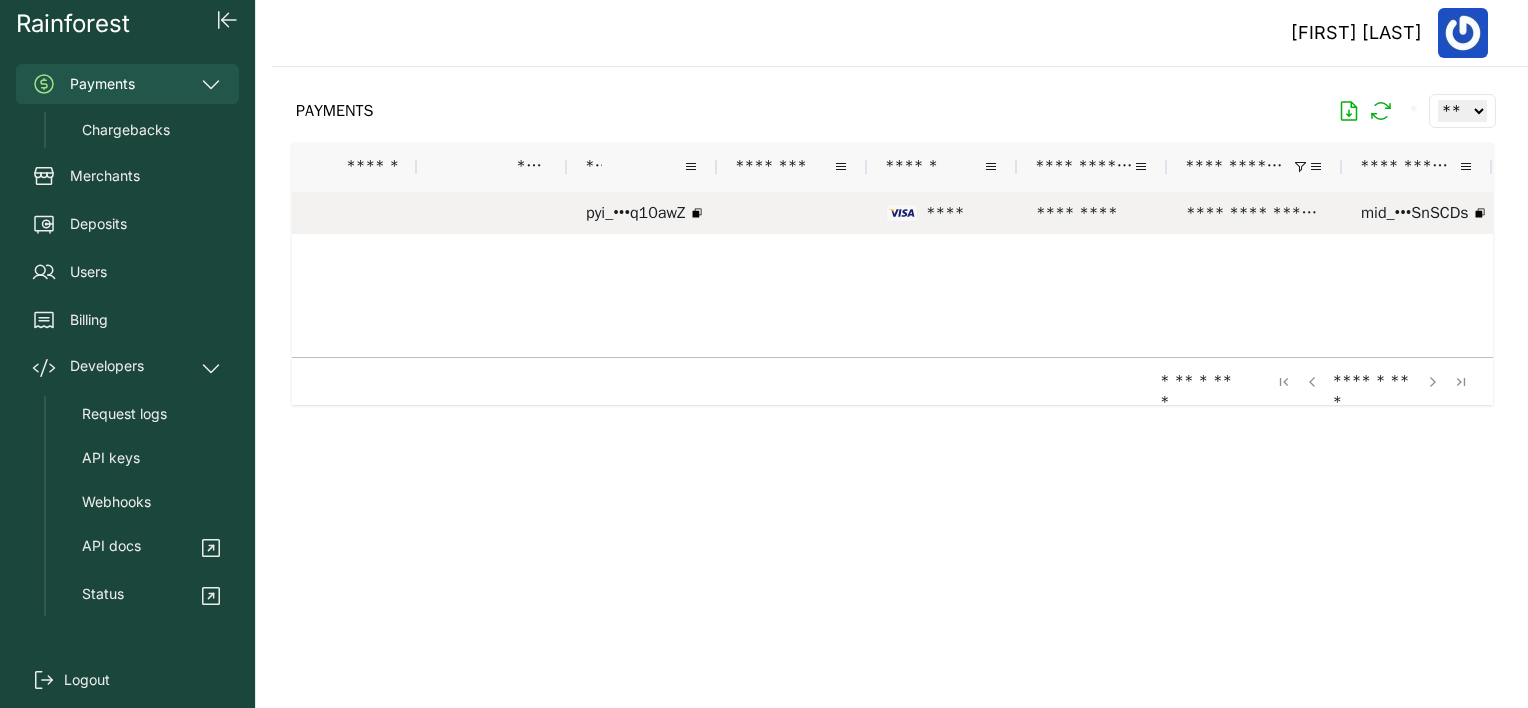 click at bounding box center [343, 213] 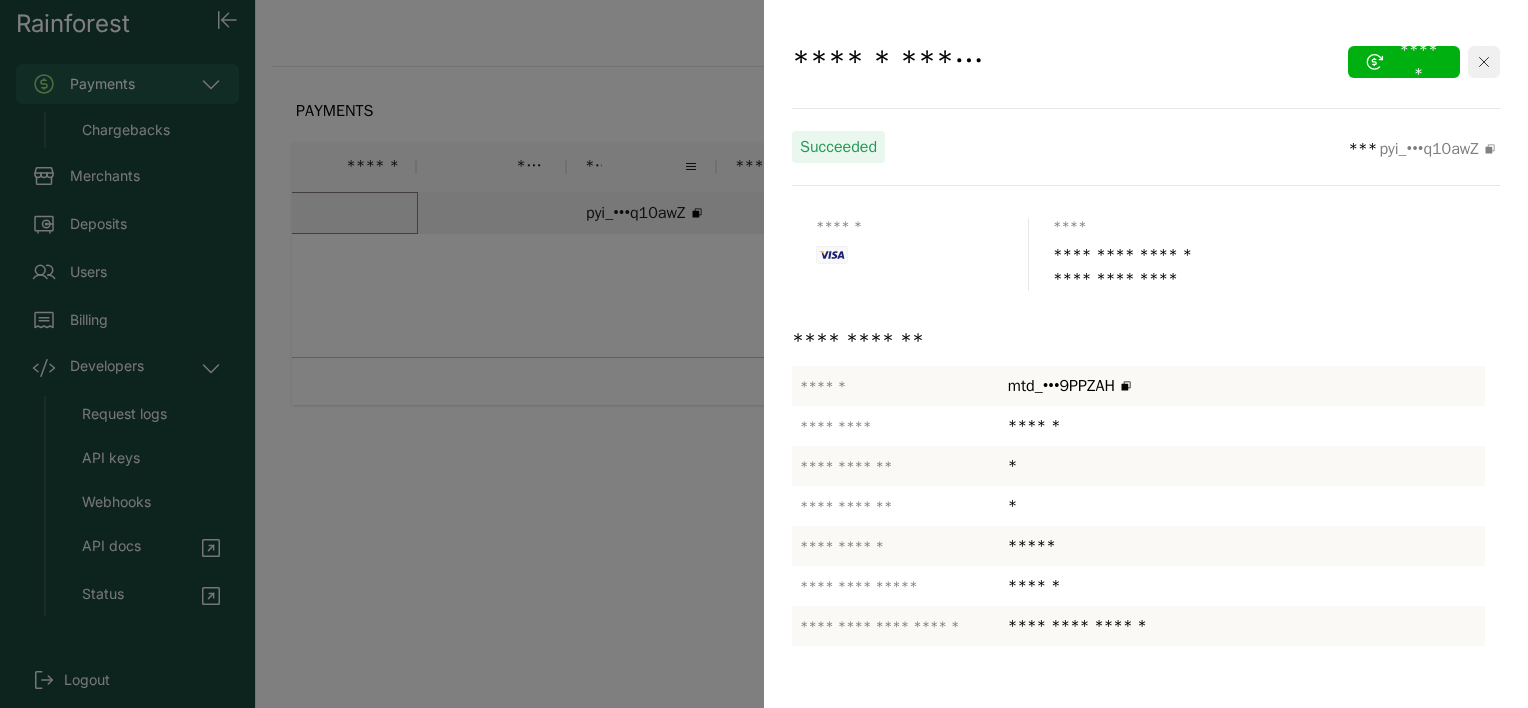 click at bounding box center (1484, 62) 